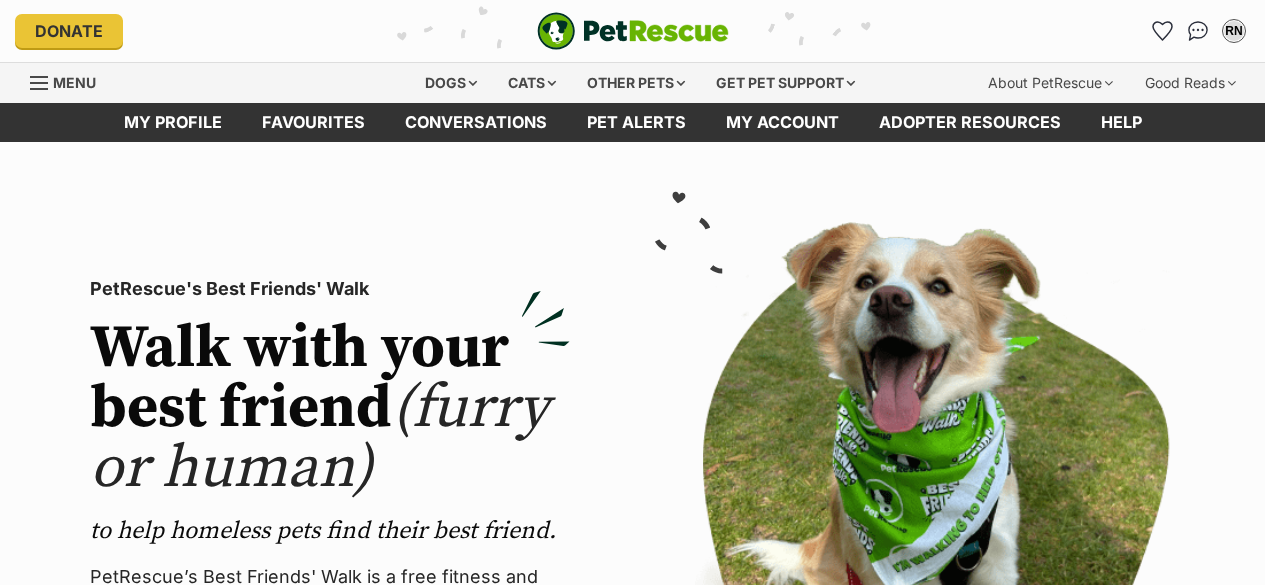 click 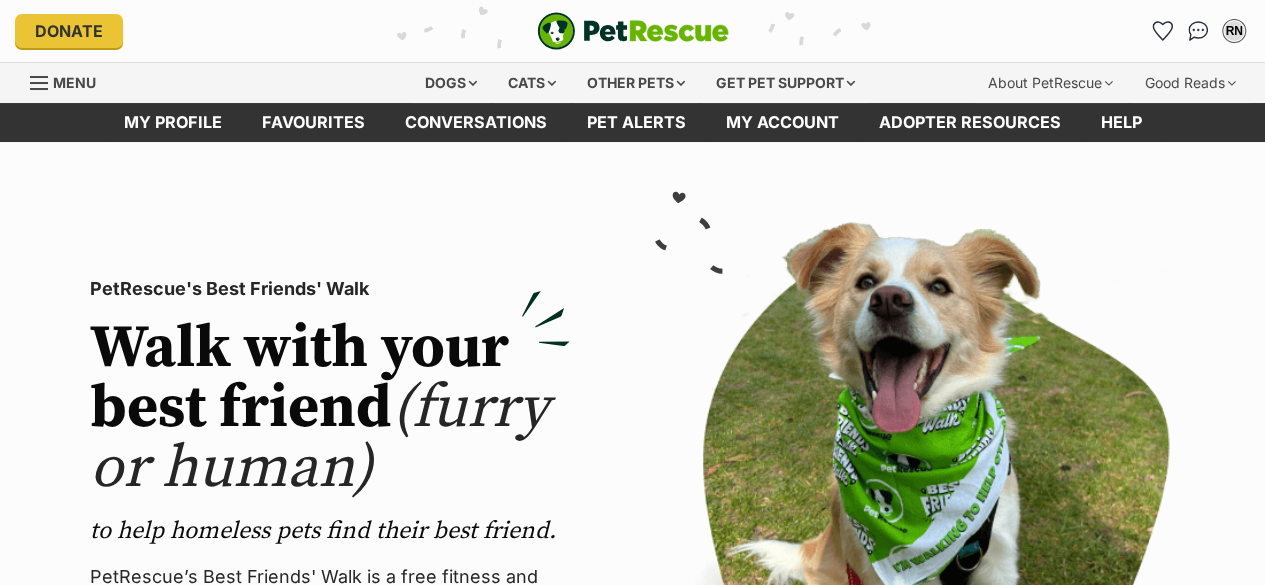 scroll, scrollTop: 0, scrollLeft: 0, axis: both 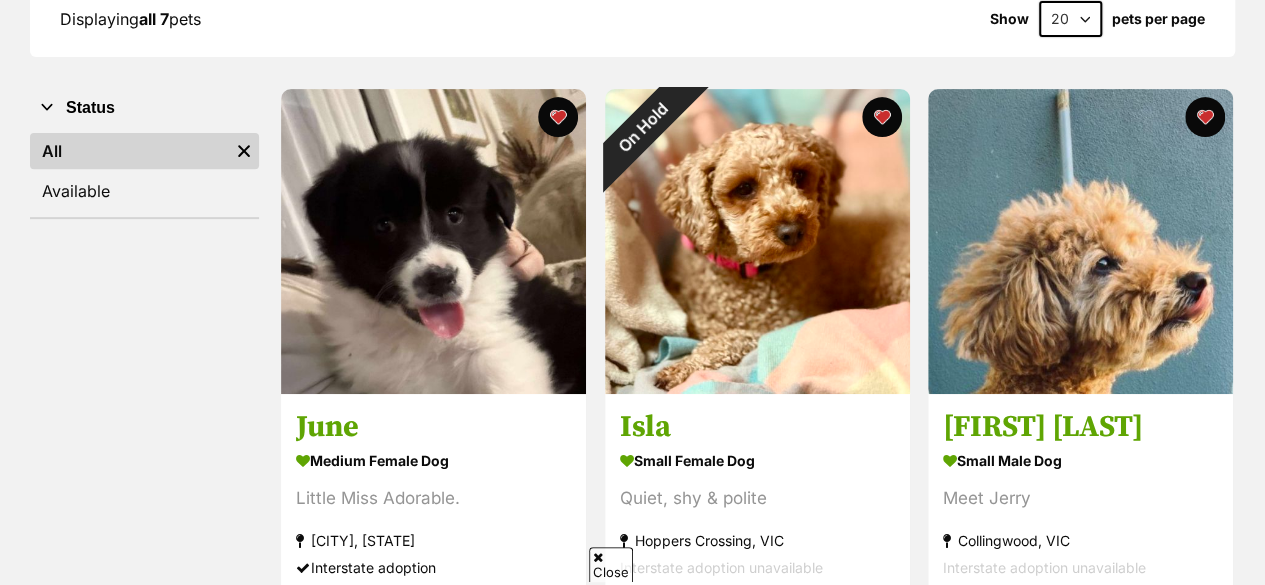 click at bounding box center [881, 117] 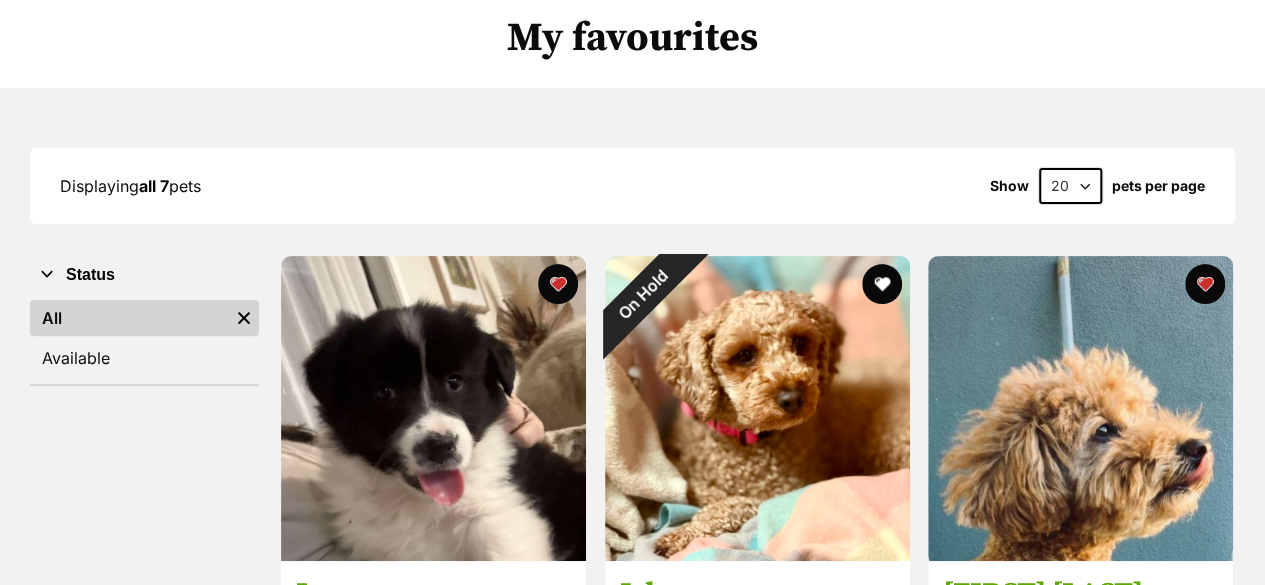 scroll, scrollTop: 0, scrollLeft: 0, axis: both 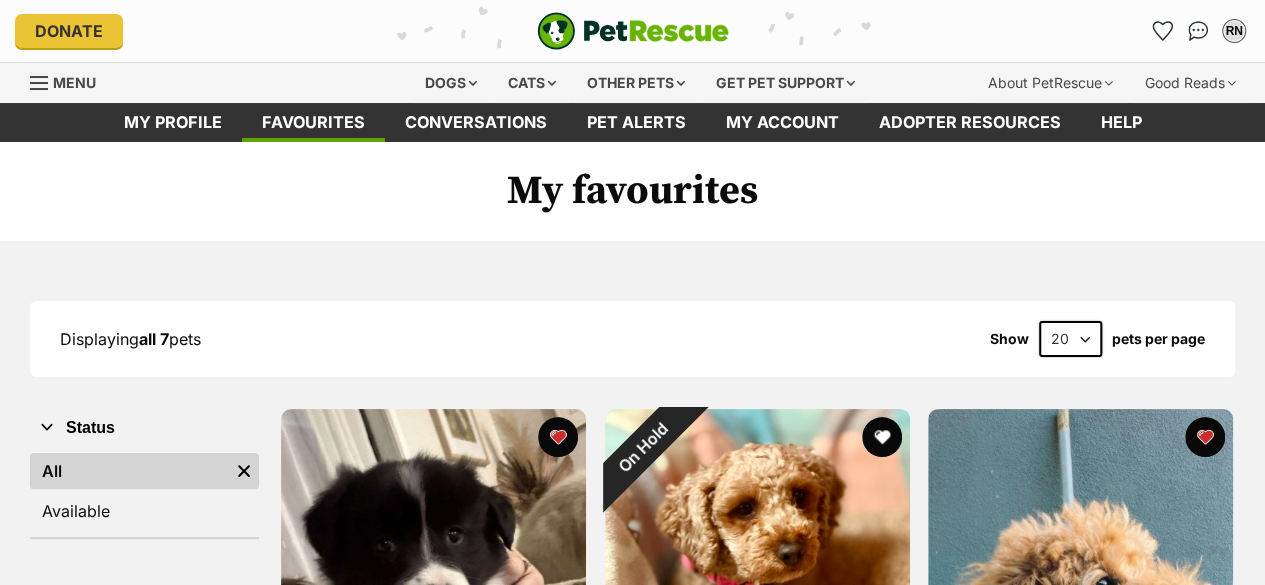 click on "Dogs" at bounding box center (451, 83) 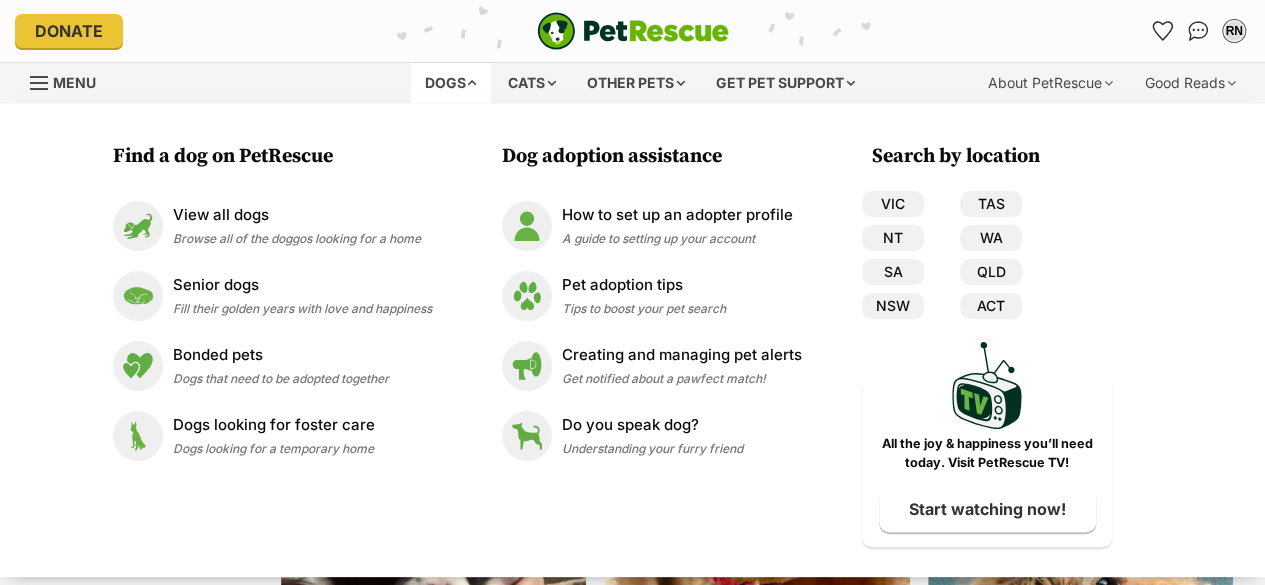 click on "View all dogs" at bounding box center (297, 215) 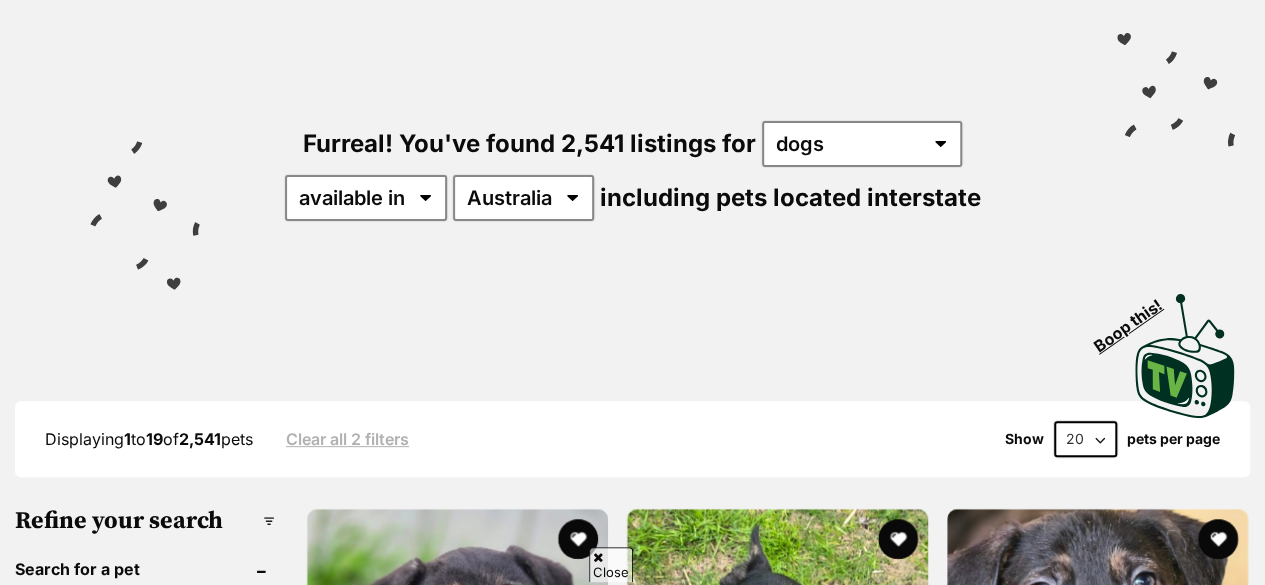 scroll, scrollTop: 0, scrollLeft: 0, axis: both 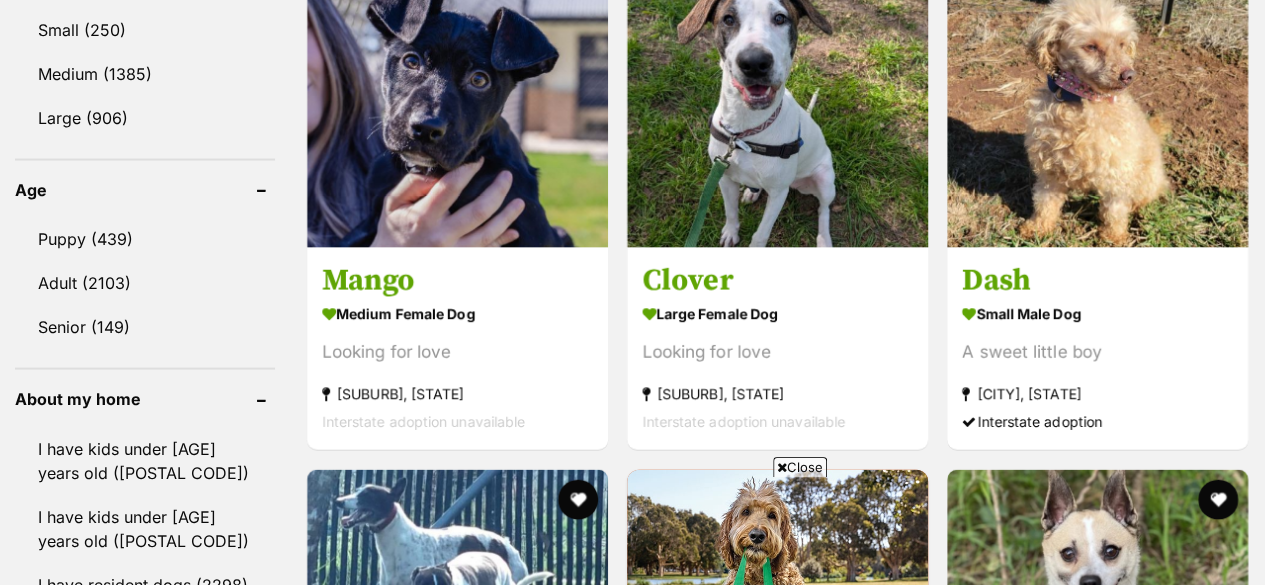 click on "Dash" at bounding box center [1097, 282] 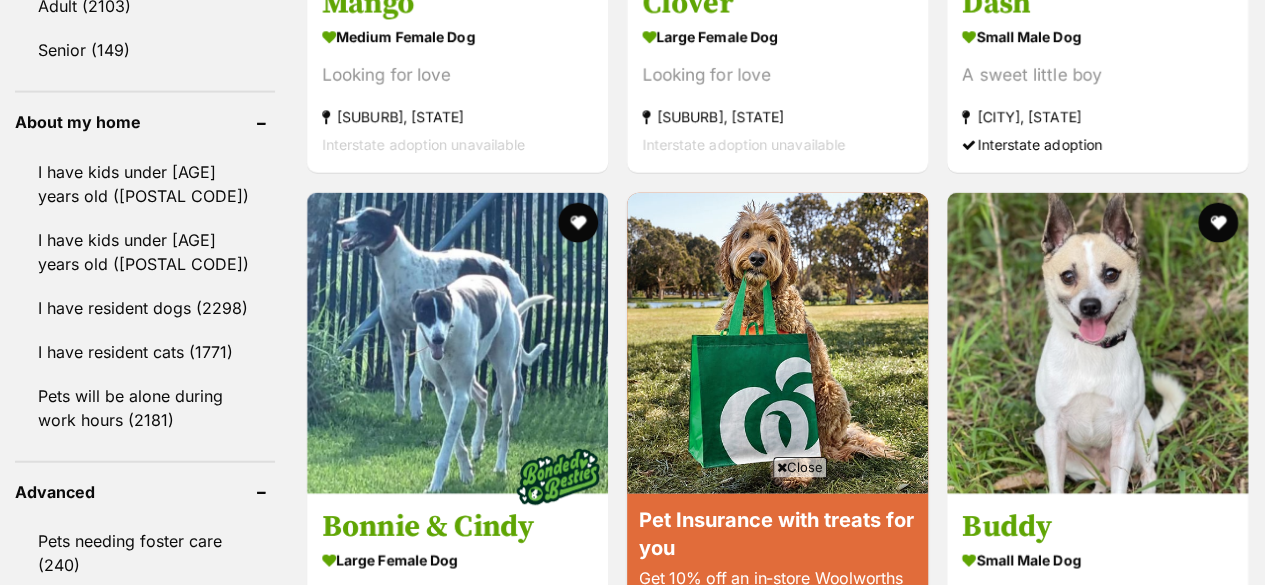 scroll, scrollTop: 2216, scrollLeft: 0, axis: vertical 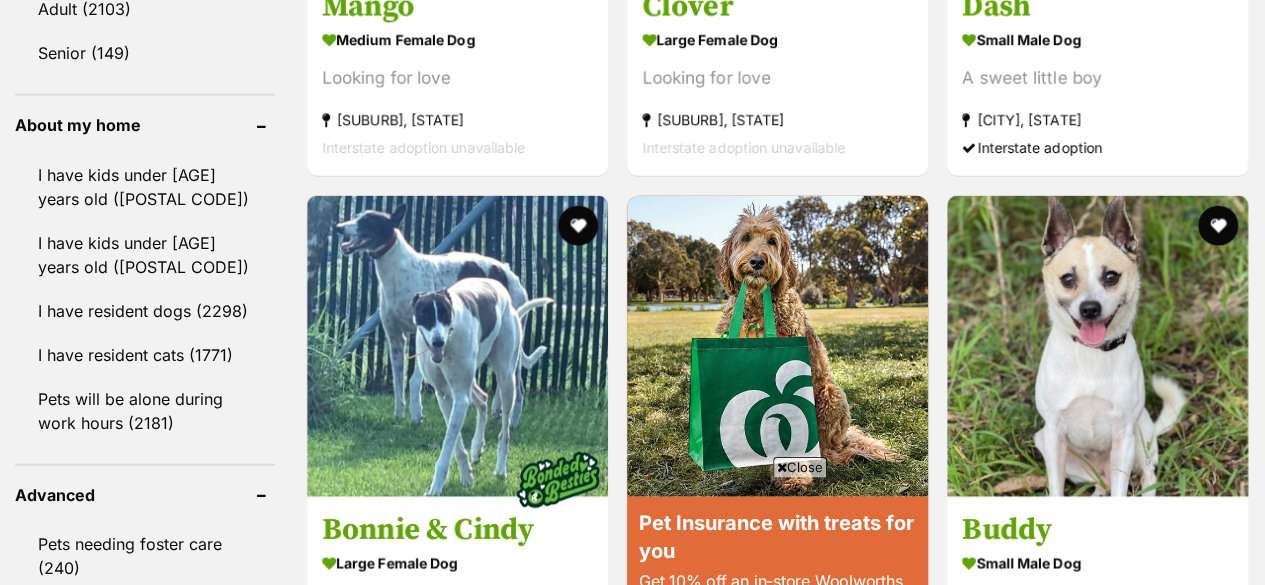 click on "I have resident cats (1771)" at bounding box center (145, 355) 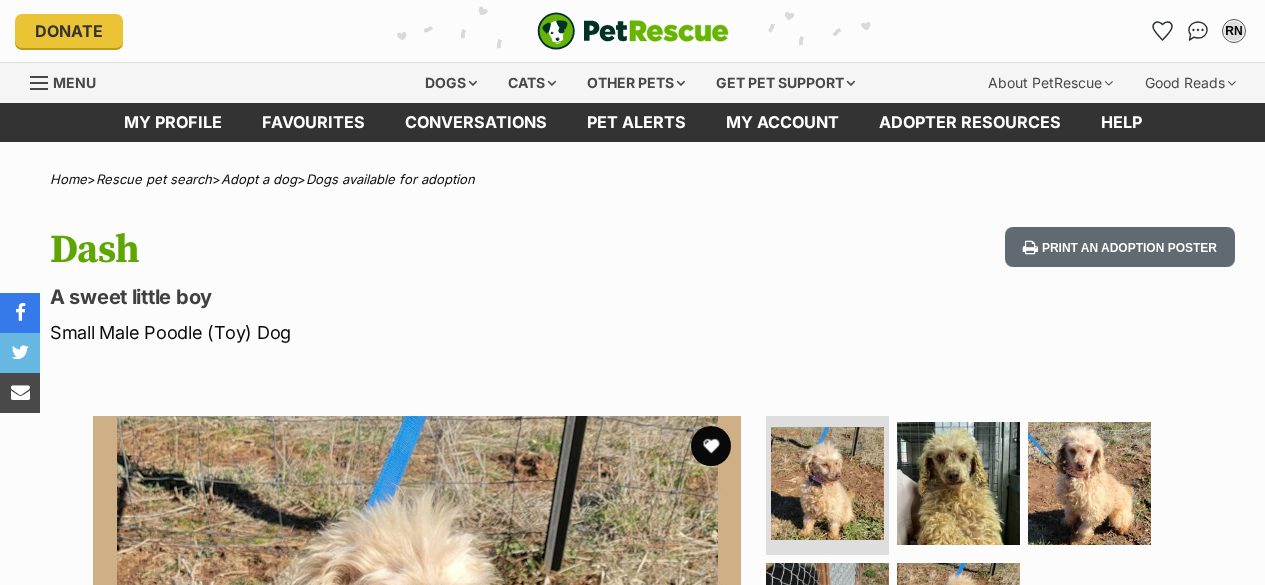 scroll, scrollTop: 0, scrollLeft: 0, axis: both 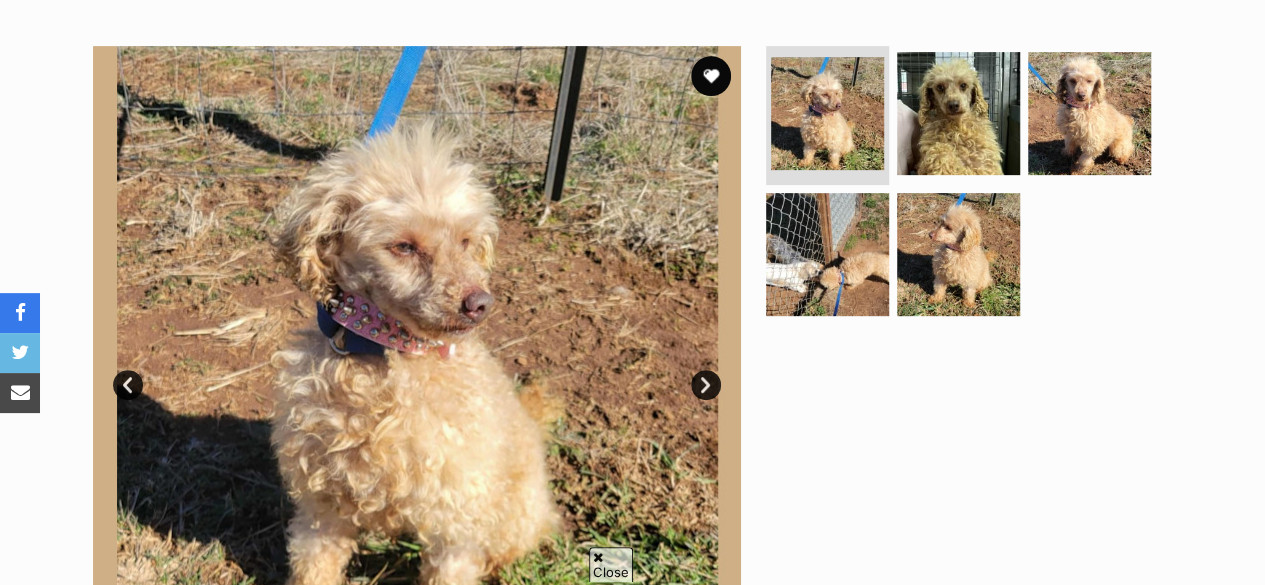 click at bounding box center (958, 254) 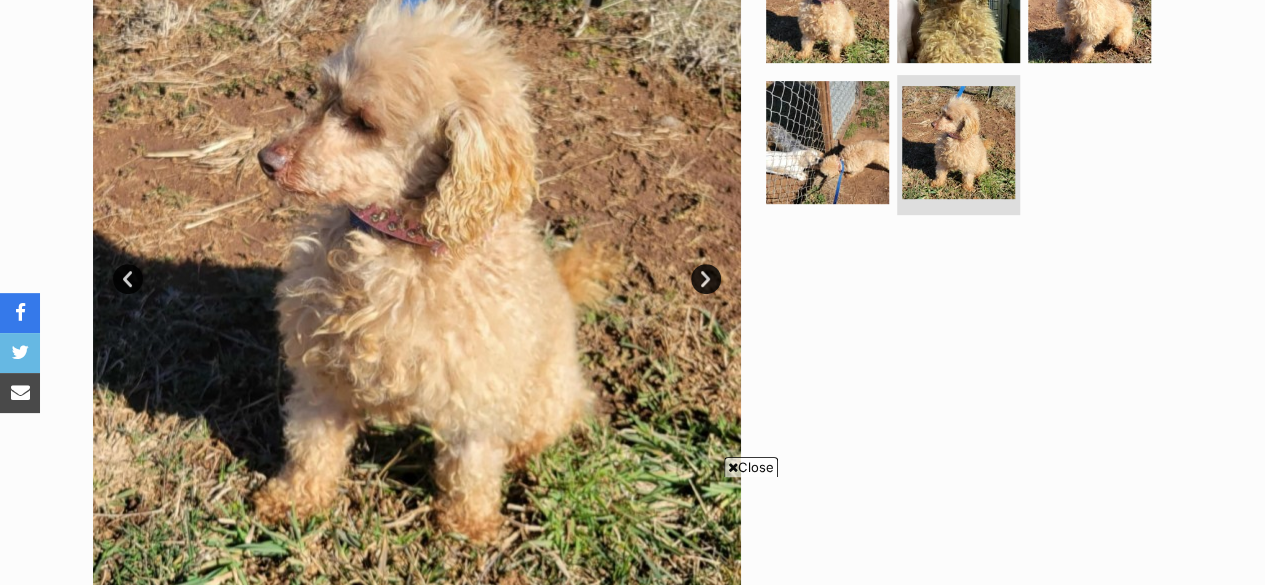 scroll, scrollTop: 478, scrollLeft: 0, axis: vertical 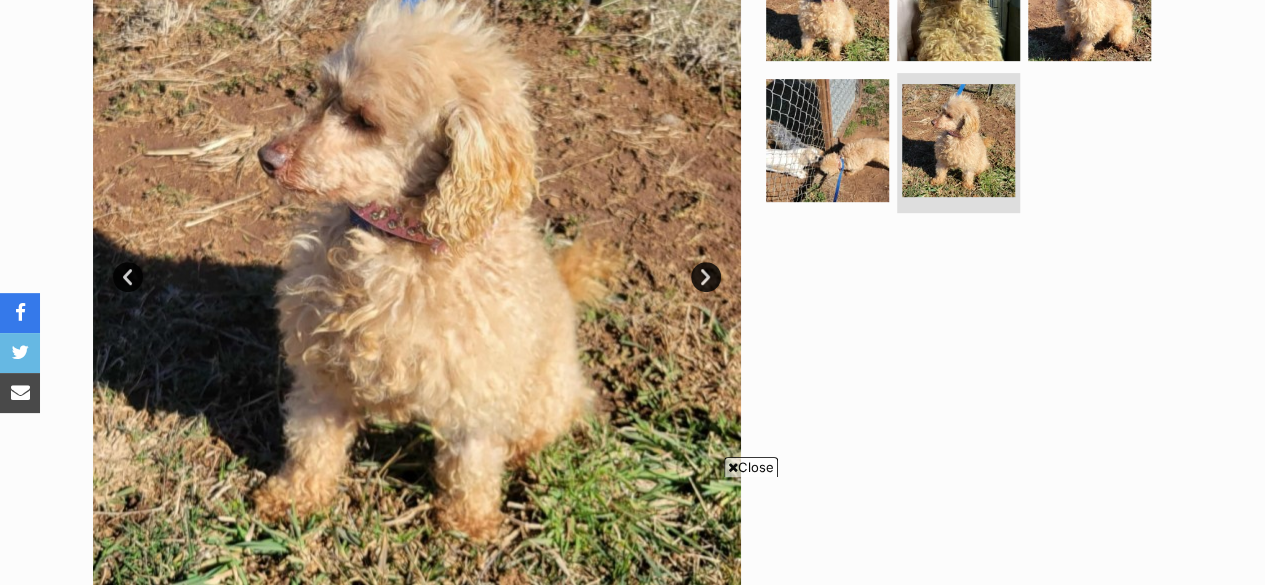 click at bounding box center [827, 140] 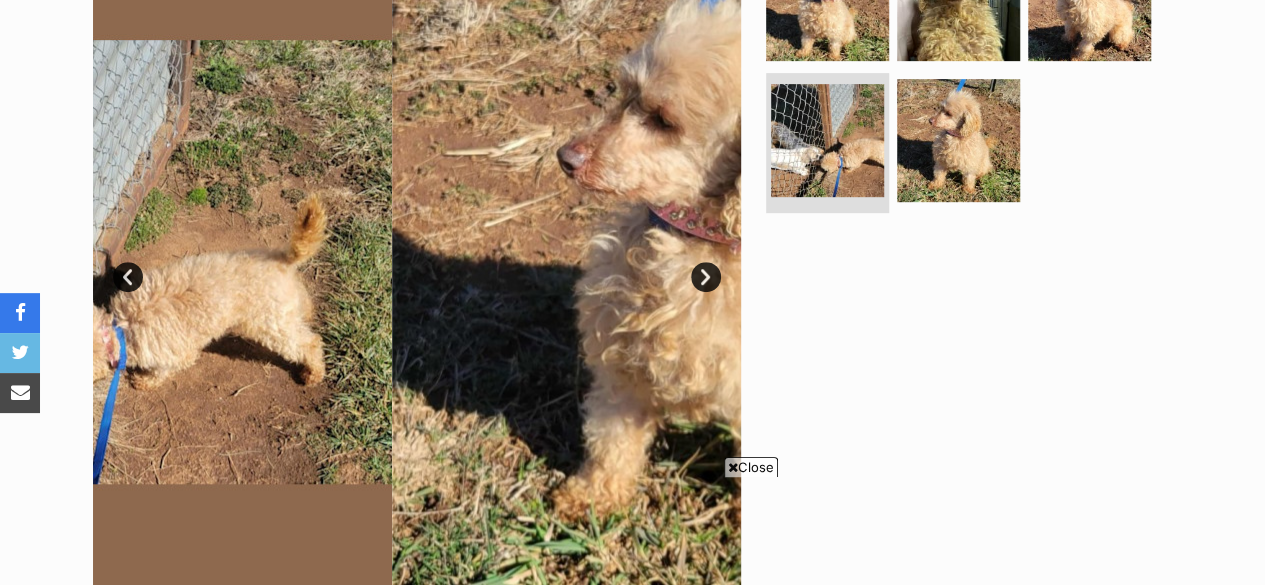 scroll, scrollTop: 0, scrollLeft: 0, axis: both 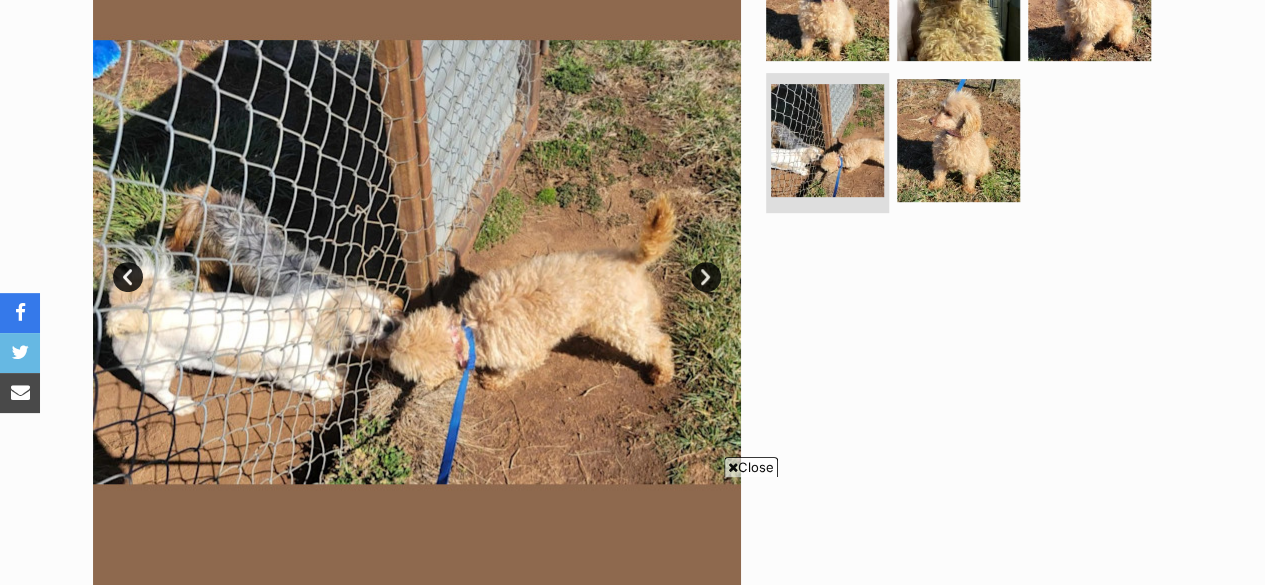 click at bounding box center (958, 140) 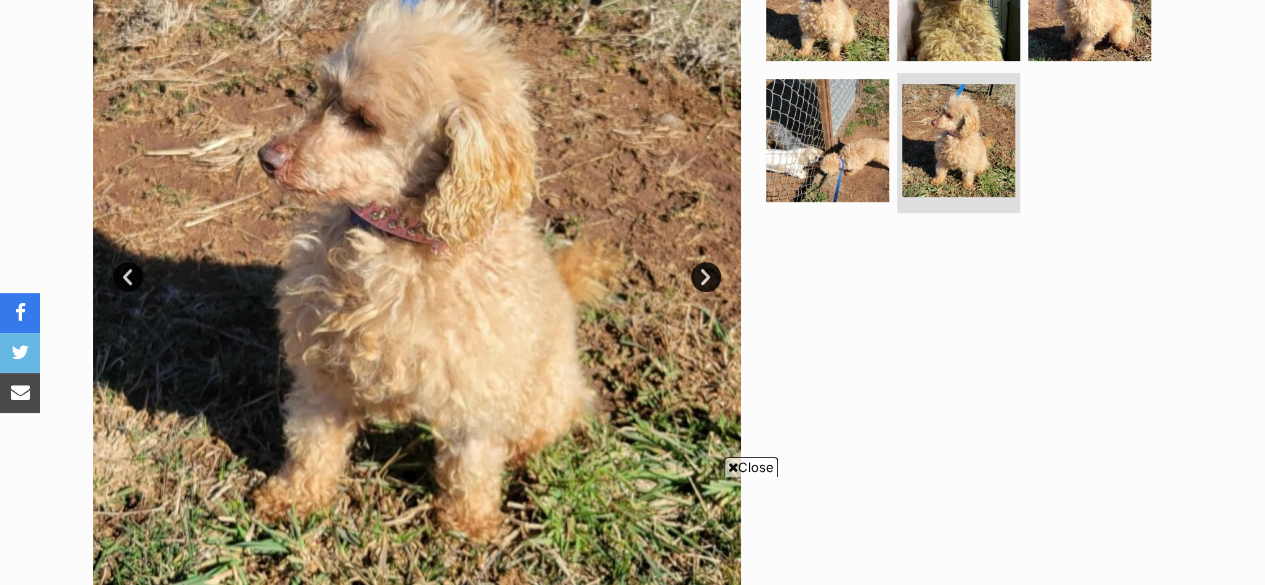 click on "Next" at bounding box center (706, 277) 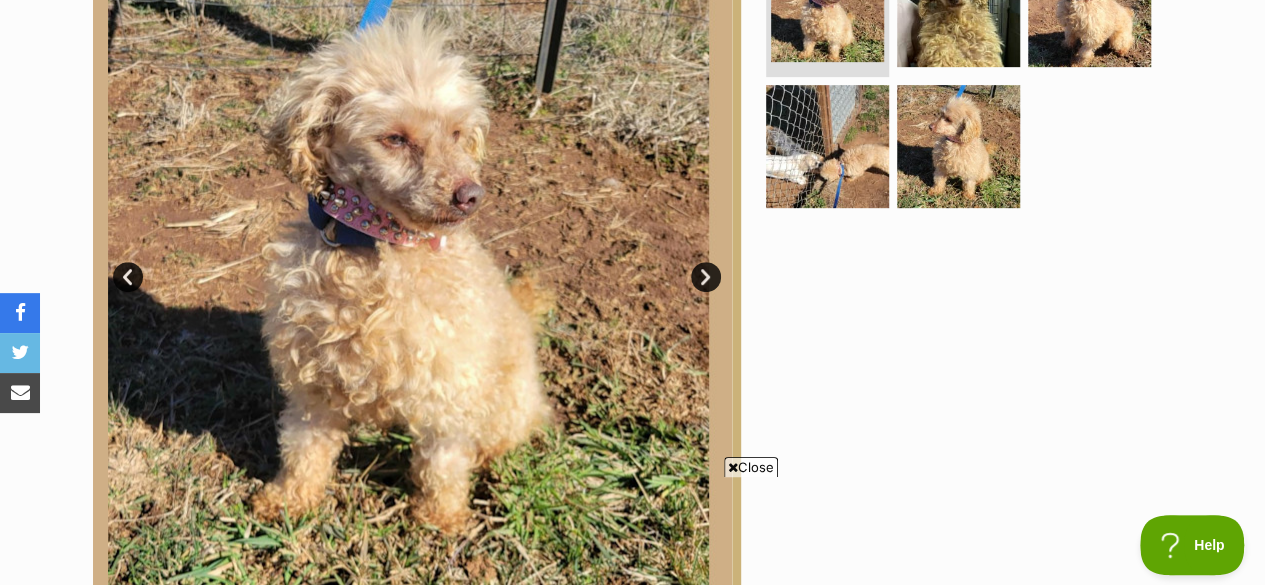 scroll, scrollTop: 0, scrollLeft: 0, axis: both 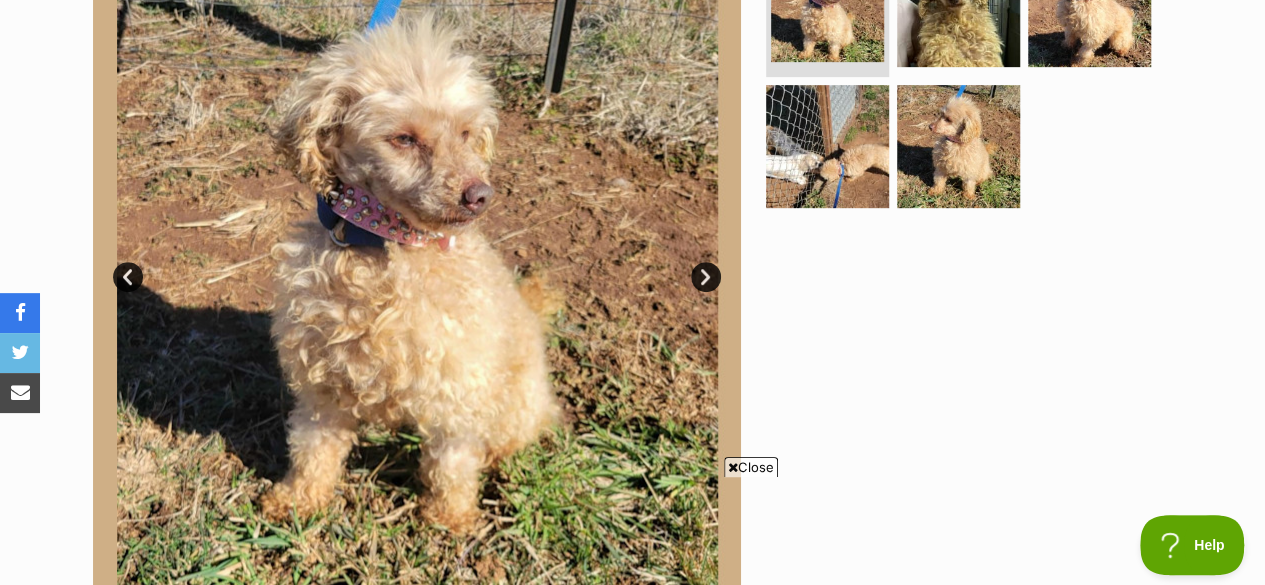 click on "Next" at bounding box center (706, 277) 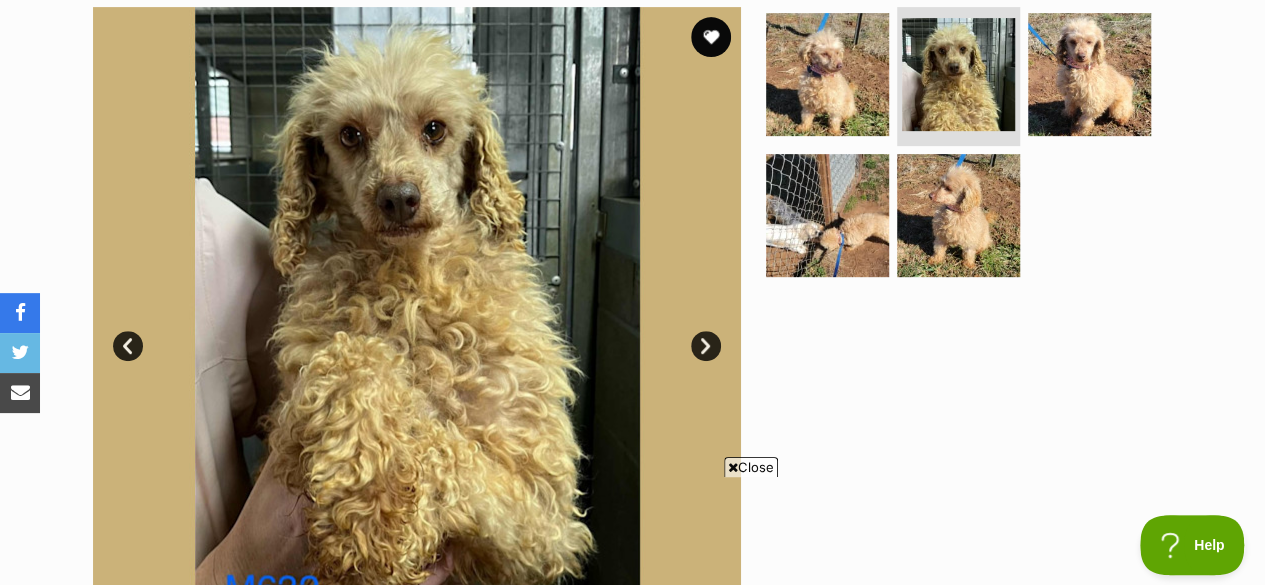 scroll, scrollTop: 406, scrollLeft: 0, axis: vertical 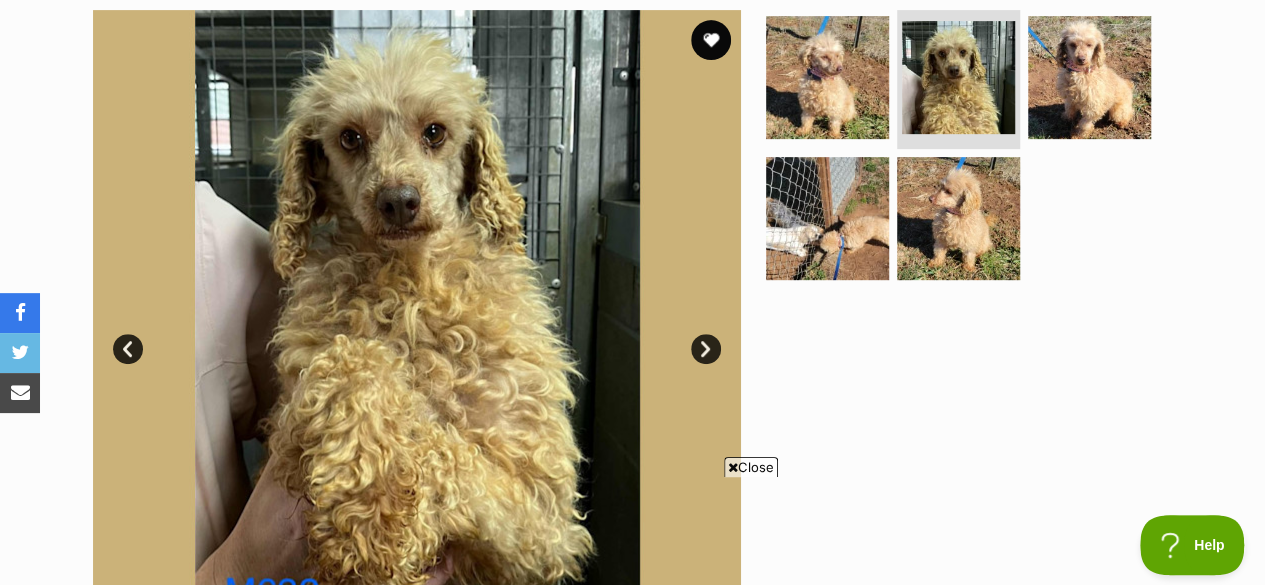 click at bounding box center [1089, 77] 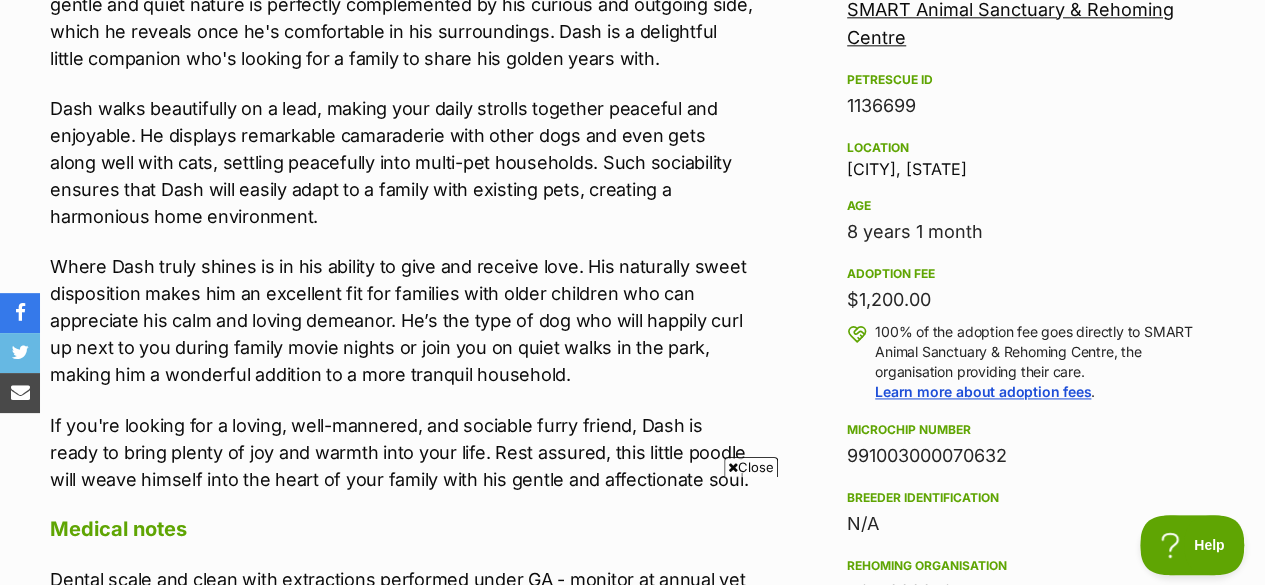 scroll, scrollTop: 1228, scrollLeft: 0, axis: vertical 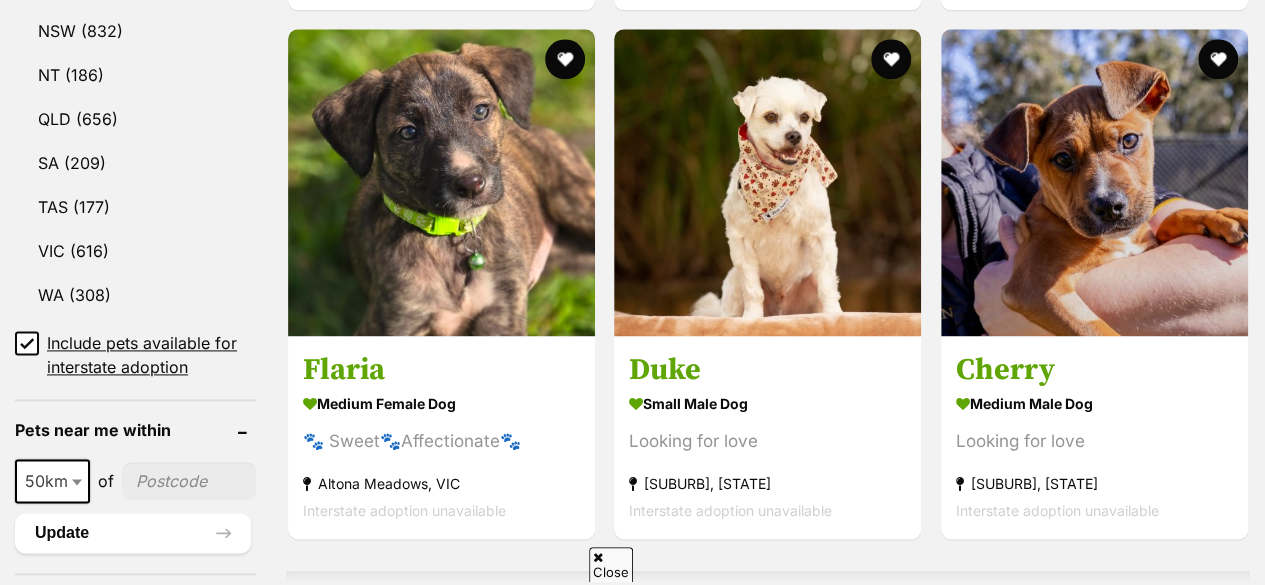 click on "VIC (616)" at bounding box center (135, 251) 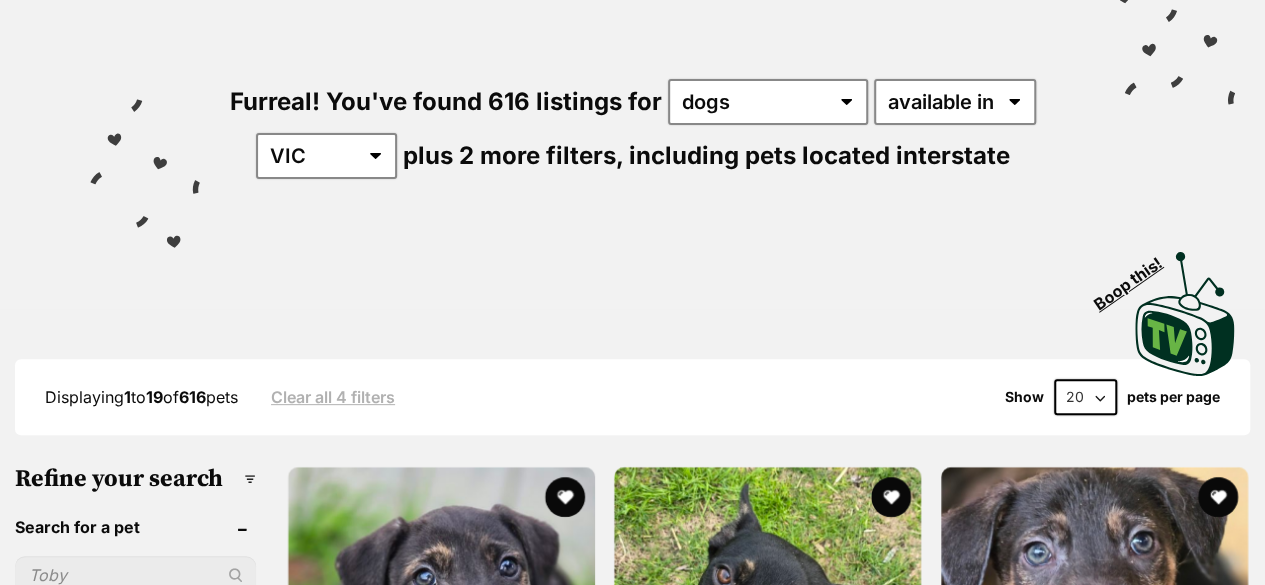 scroll, scrollTop: 0, scrollLeft: 0, axis: both 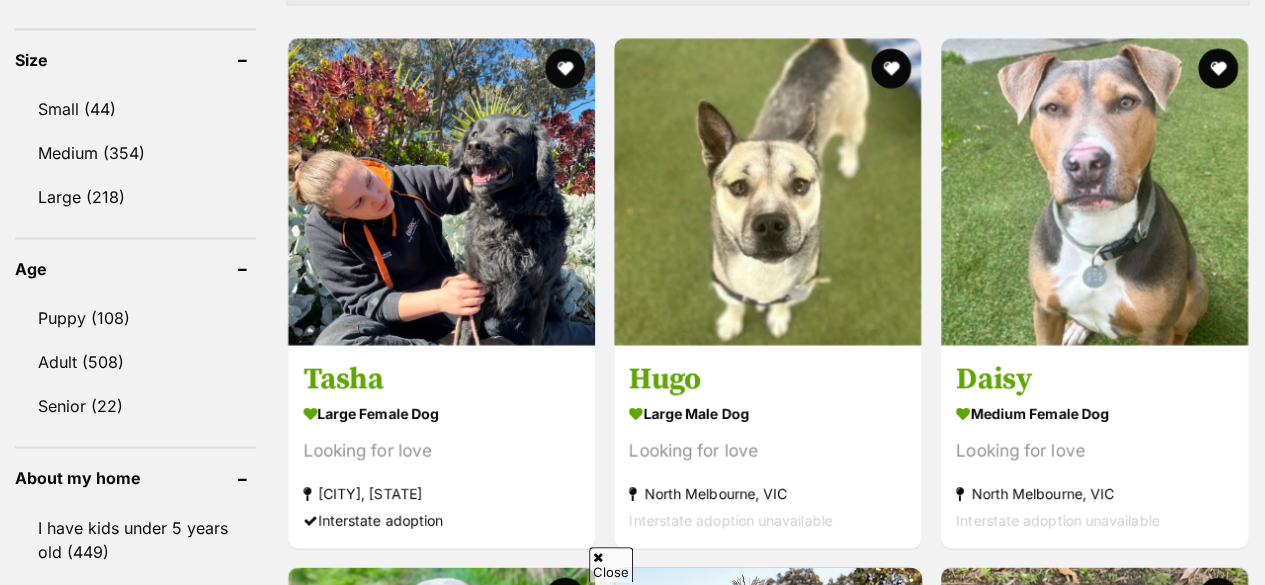 click on "Tasha" at bounding box center (441, 379) 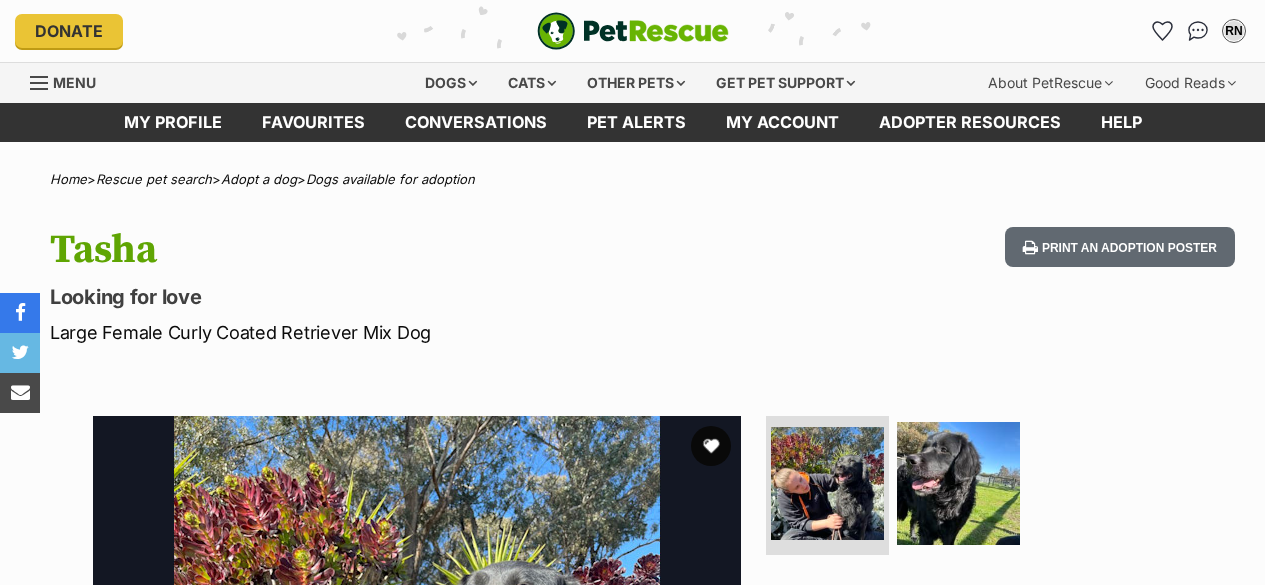 scroll, scrollTop: 0, scrollLeft: 0, axis: both 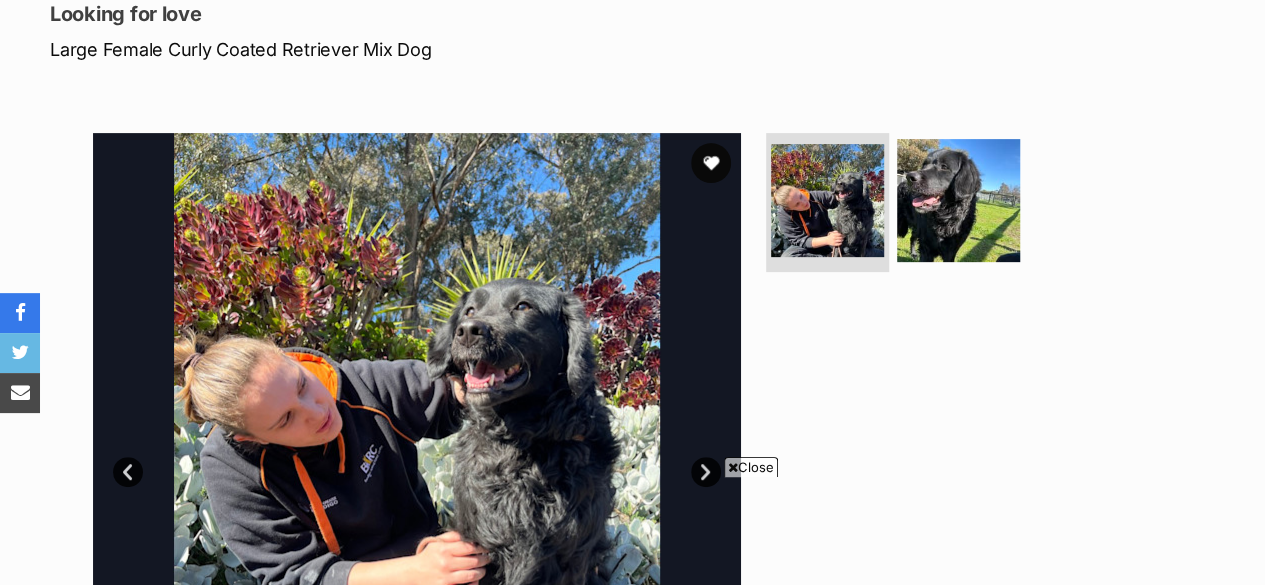 click at bounding box center [958, 200] 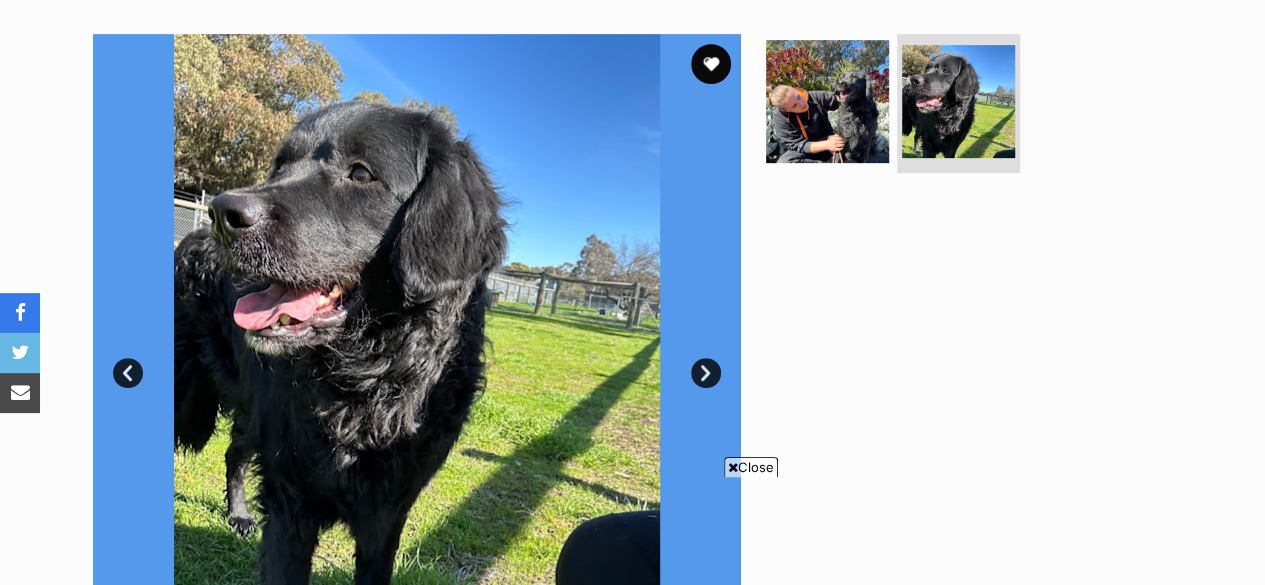scroll, scrollTop: 382, scrollLeft: 0, axis: vertical 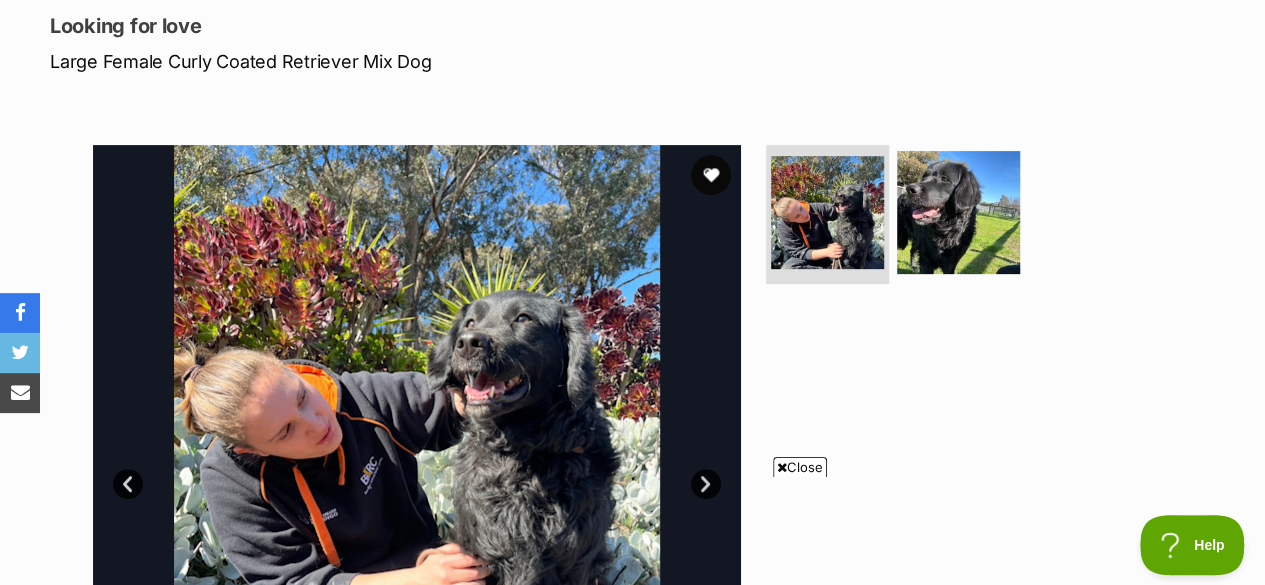 click at bounding box center (711, 175) 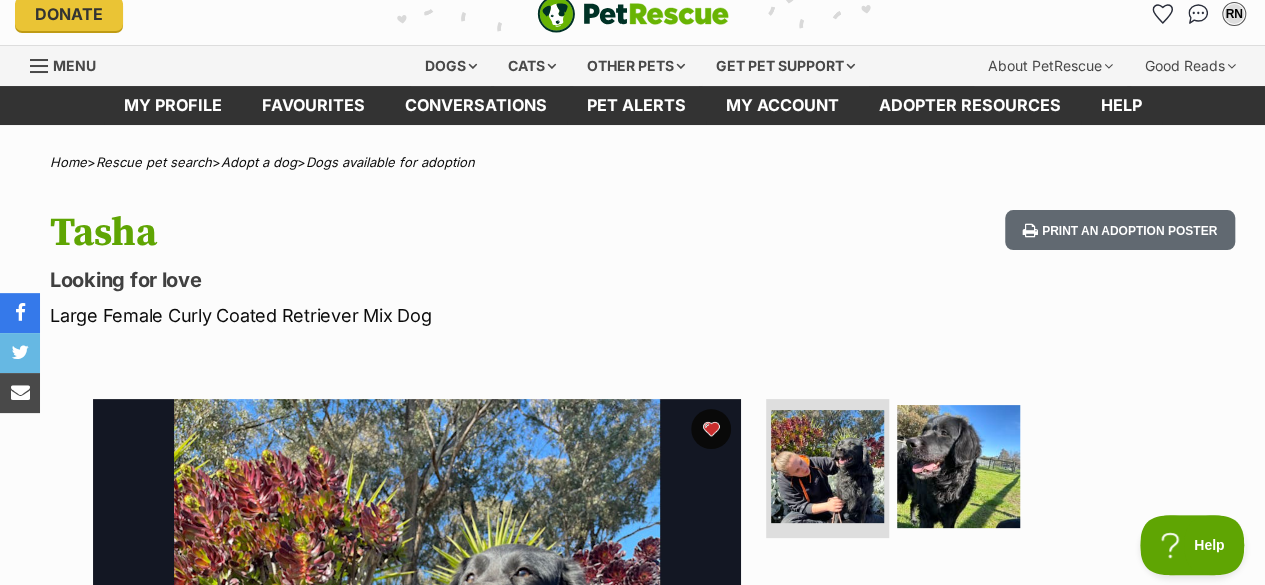 scroll, scrollTop: 0, scrollLeft: 0, axis: both 